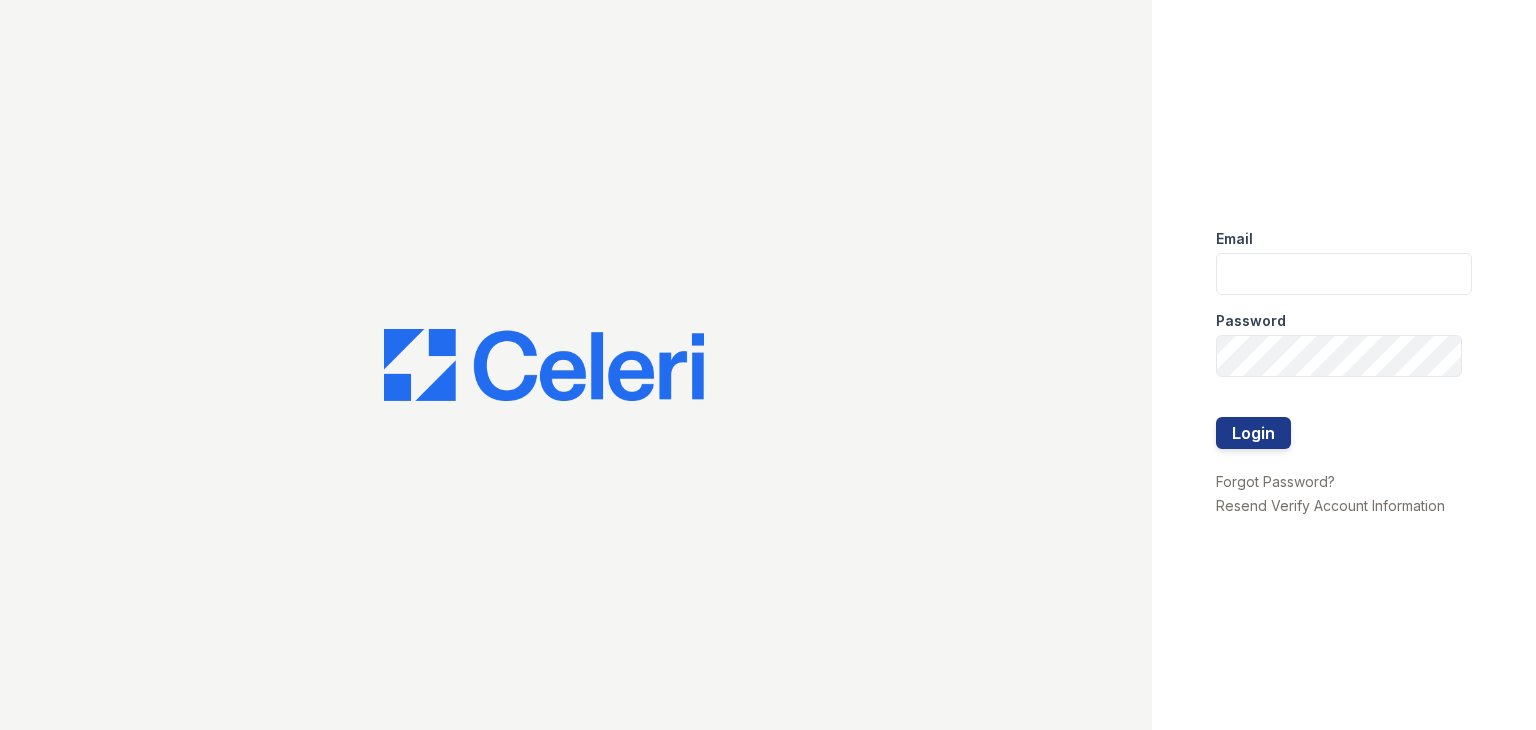 scroll, scrollTop: 0, scrollLeft: 0, axis: both 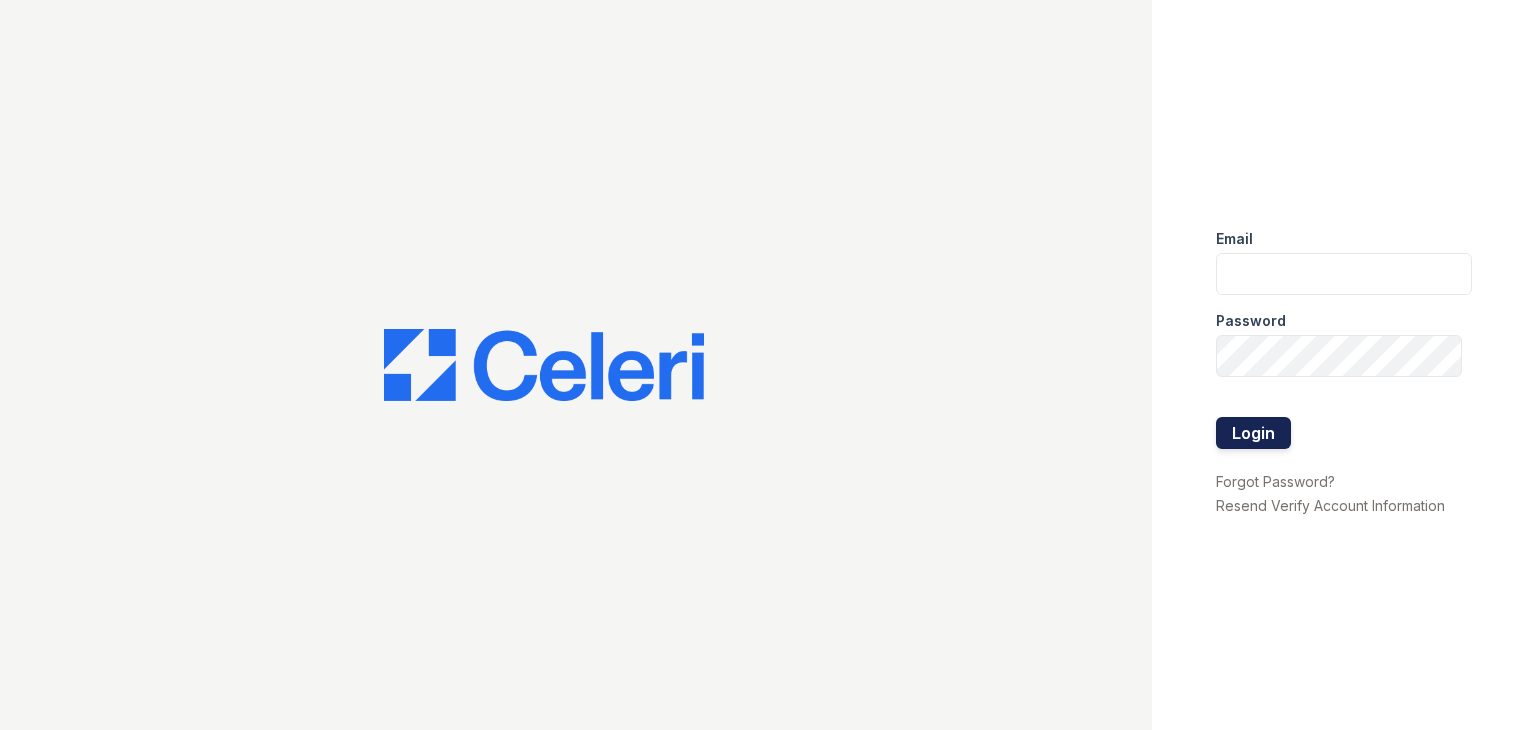 type on "renewwhitemarsh@[EMAIL]" 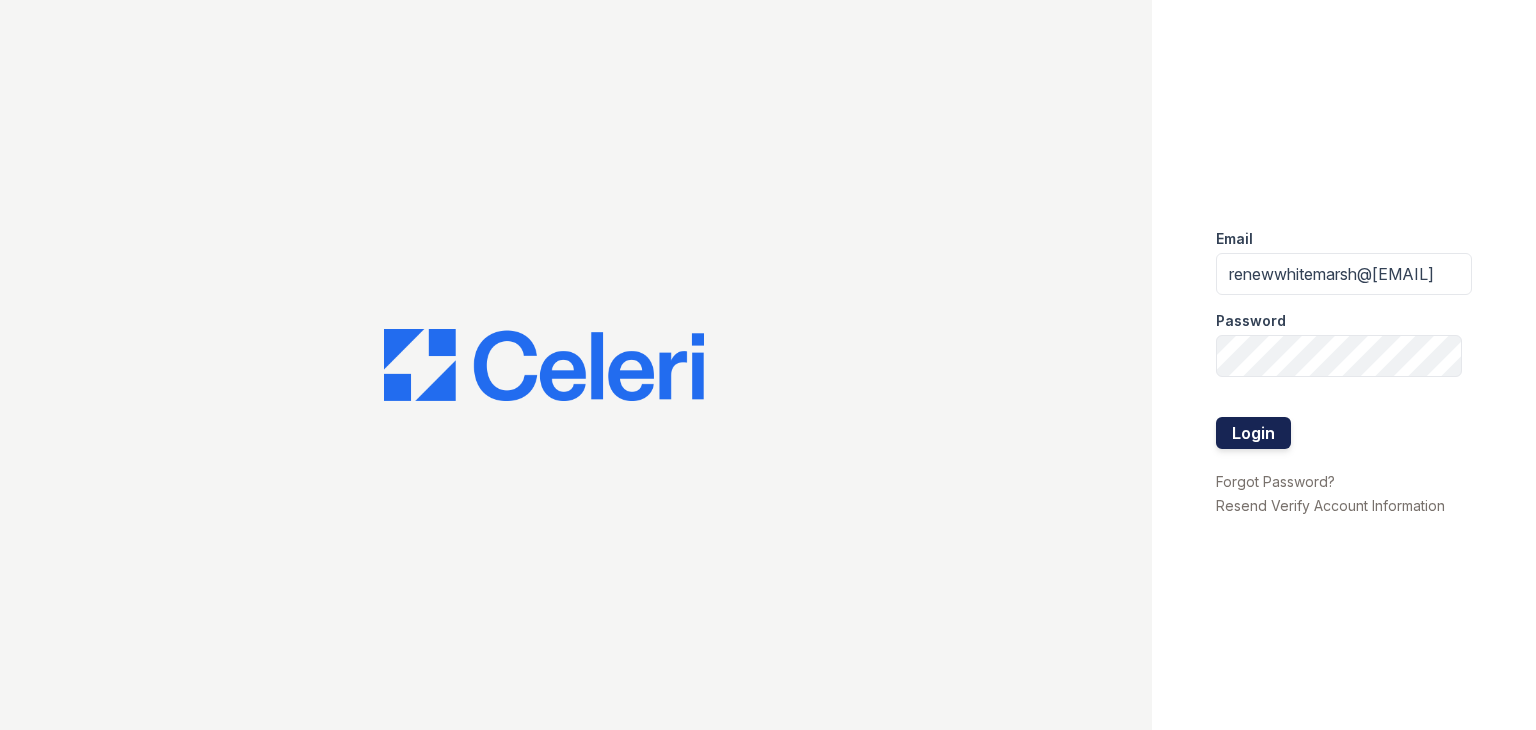 click on "Login" at bounding box center (1253, 433) 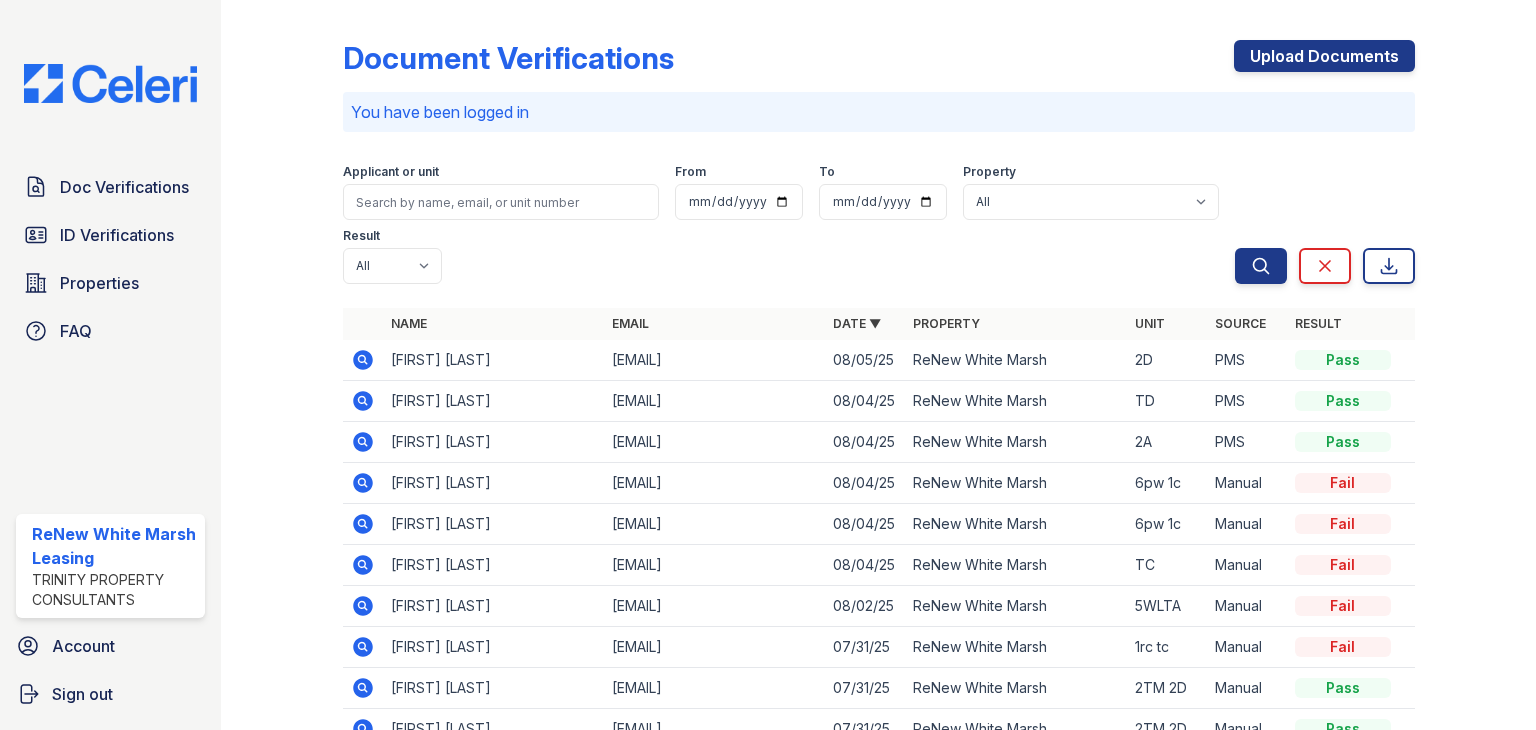 scroll, scrollTop: 0, scrollLeft: 0, axis: both 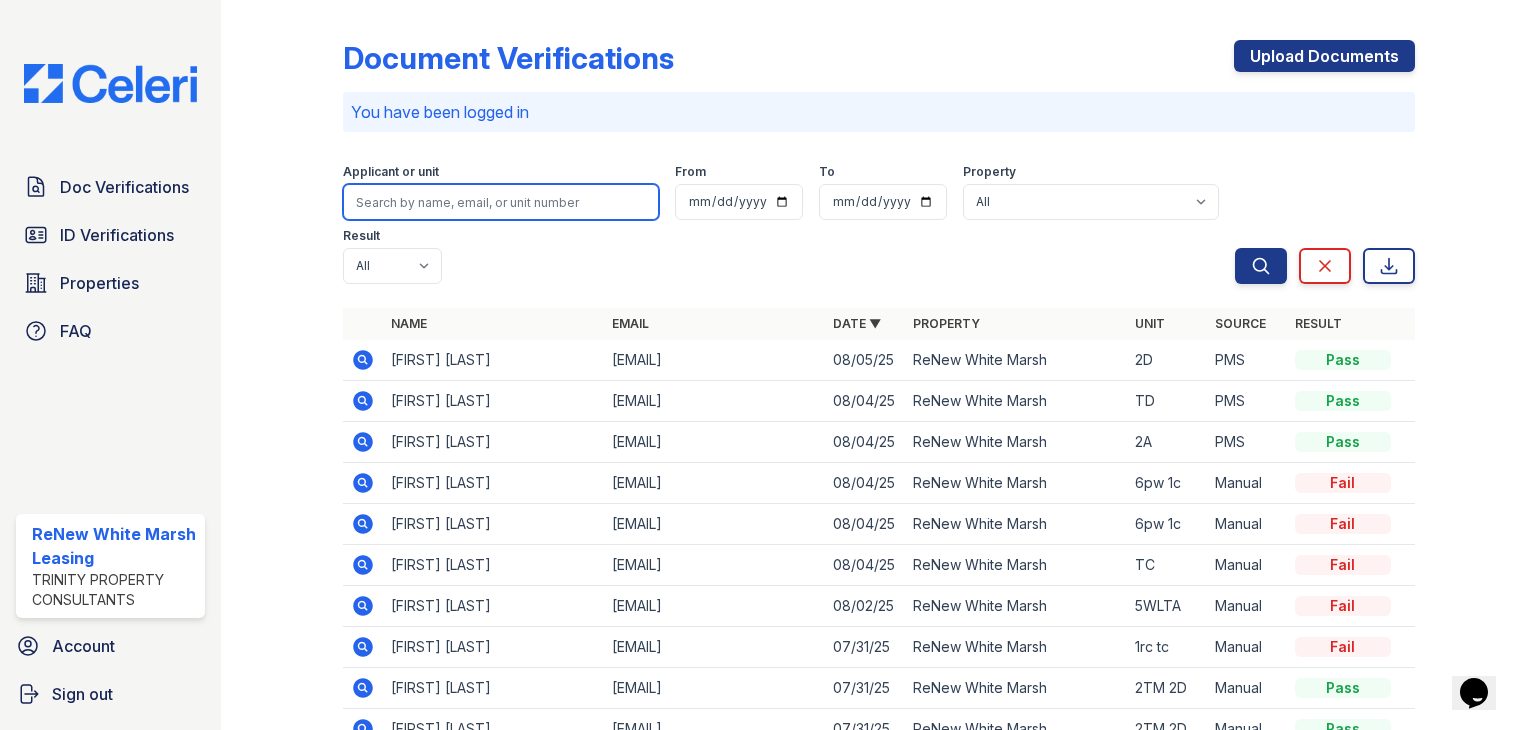 click at bounding box center (501, 202) 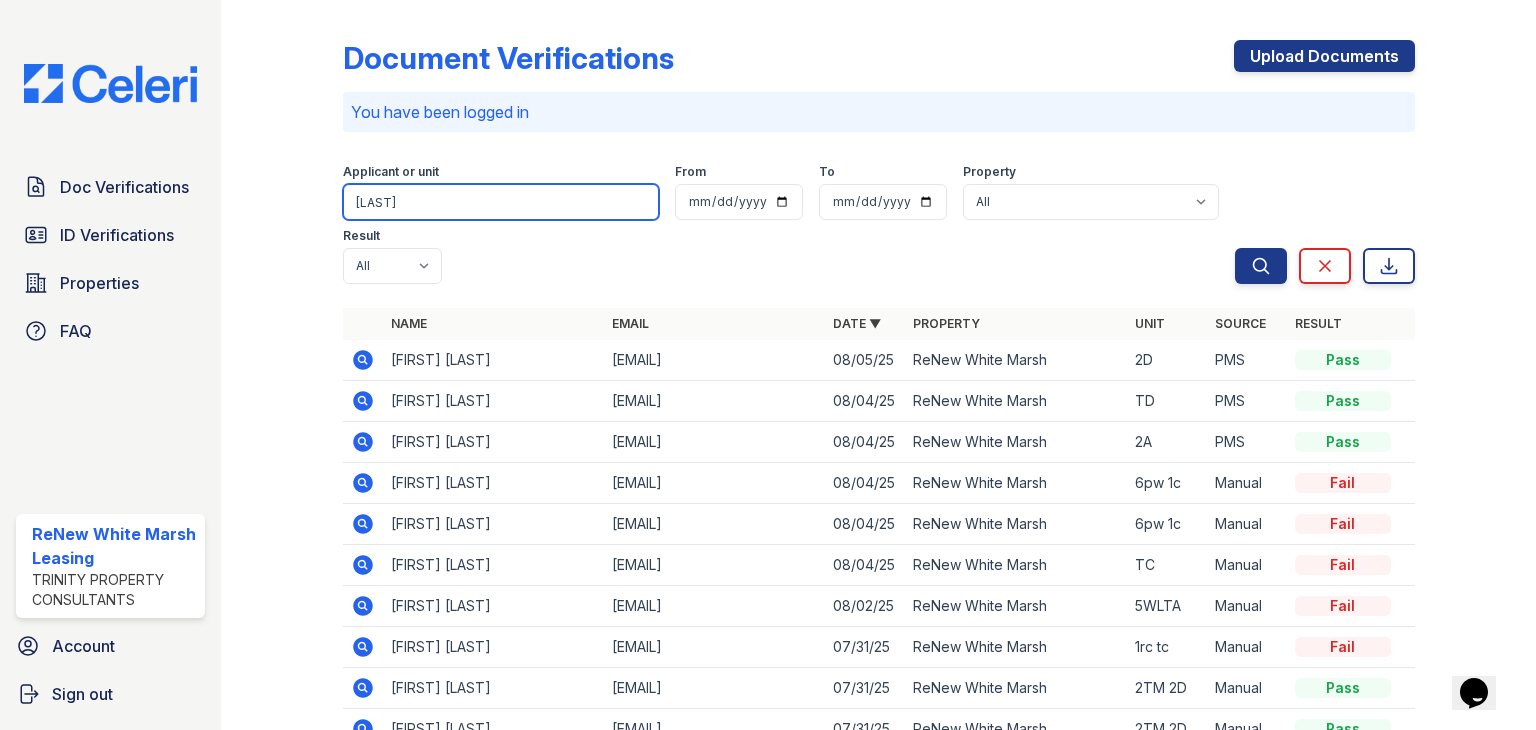 type on "[LAST]" 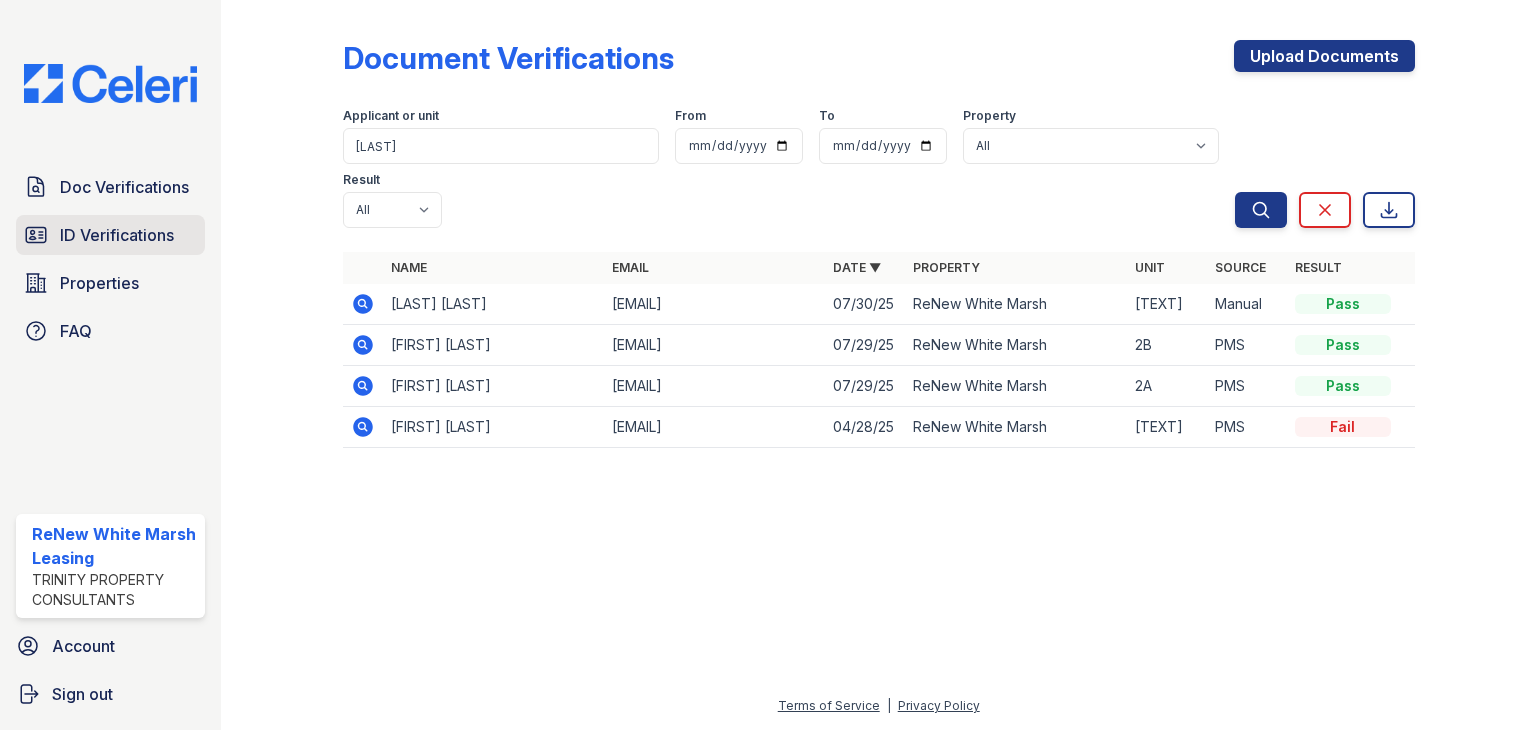 click on "ID Verifications" at bounding box center (117, 235) 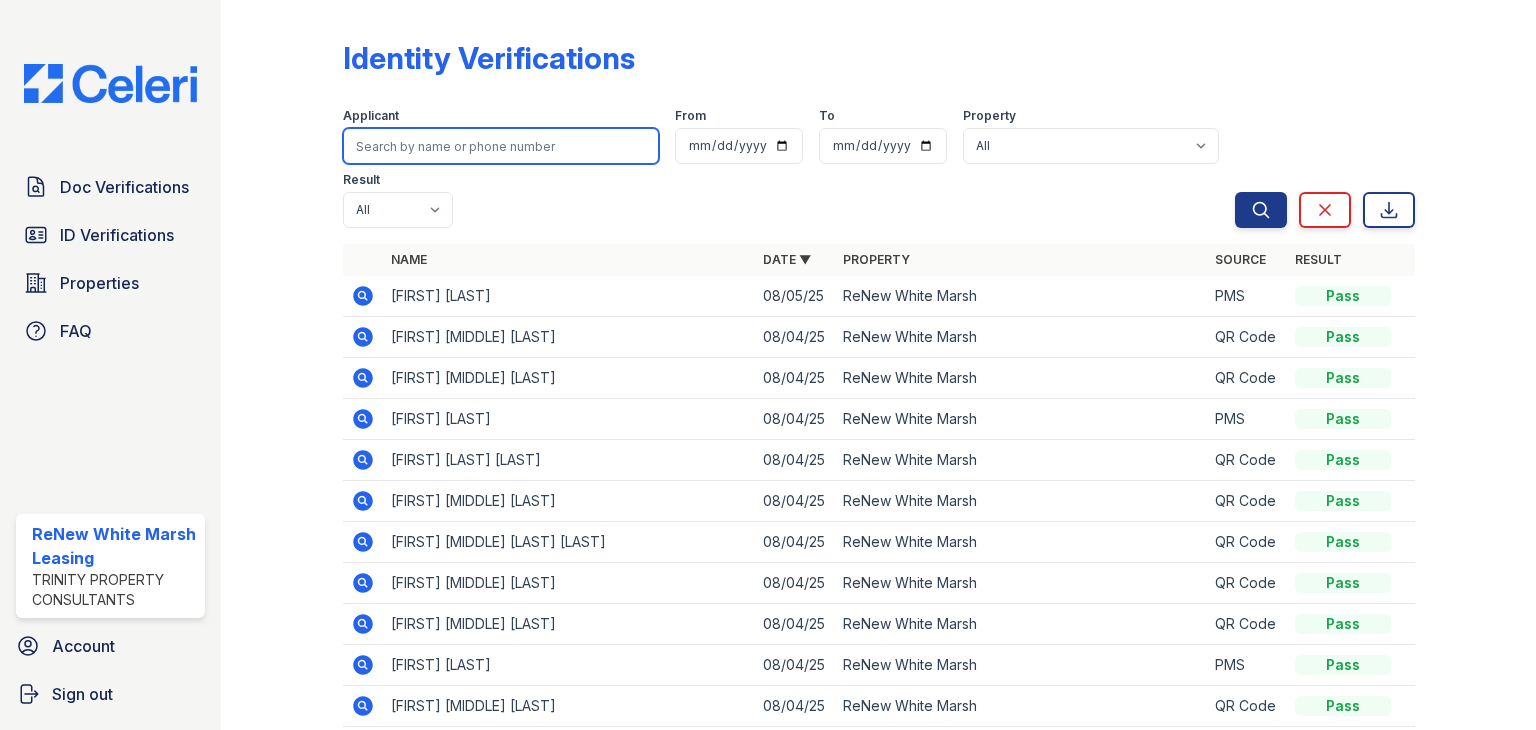 click at bounding box center [501, 146] 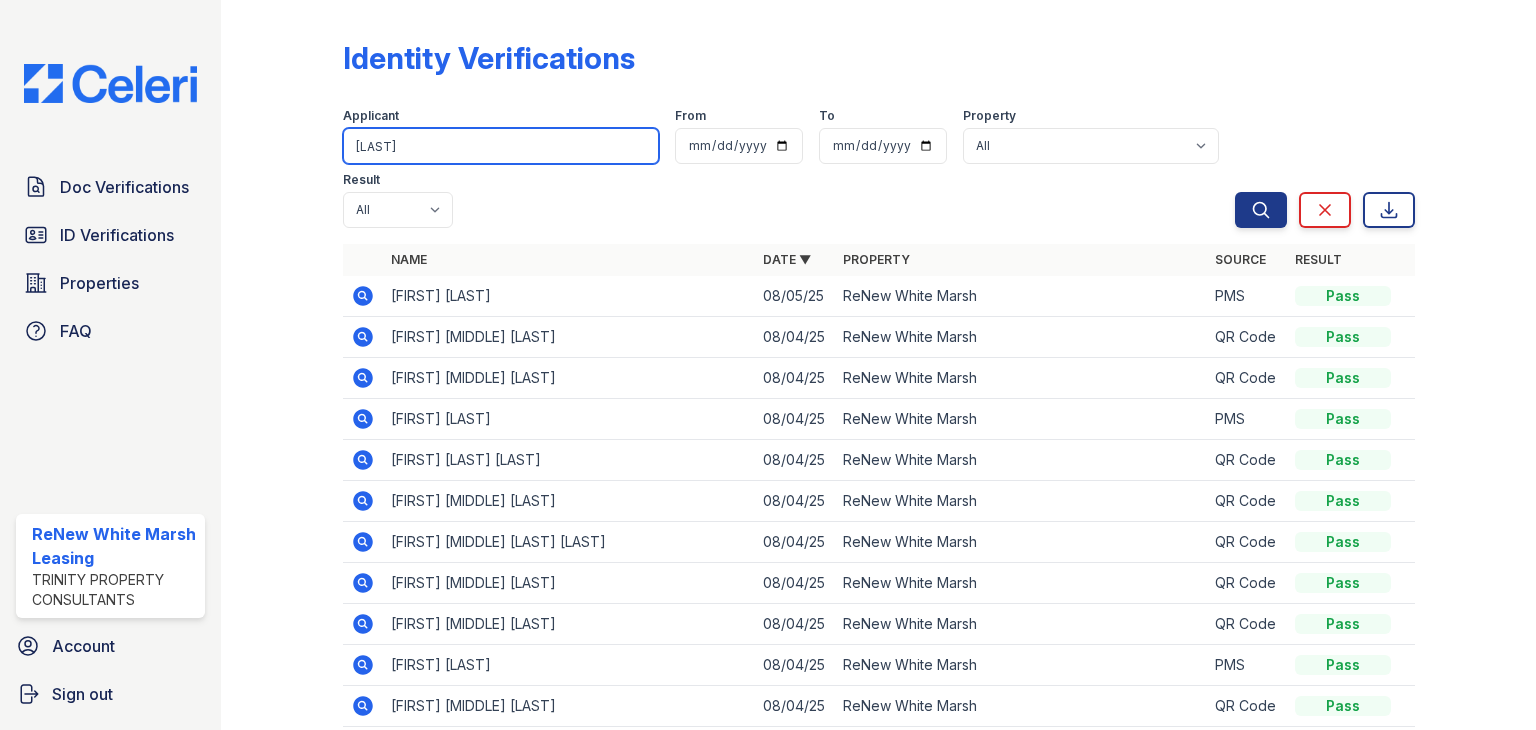 type on "kumar" 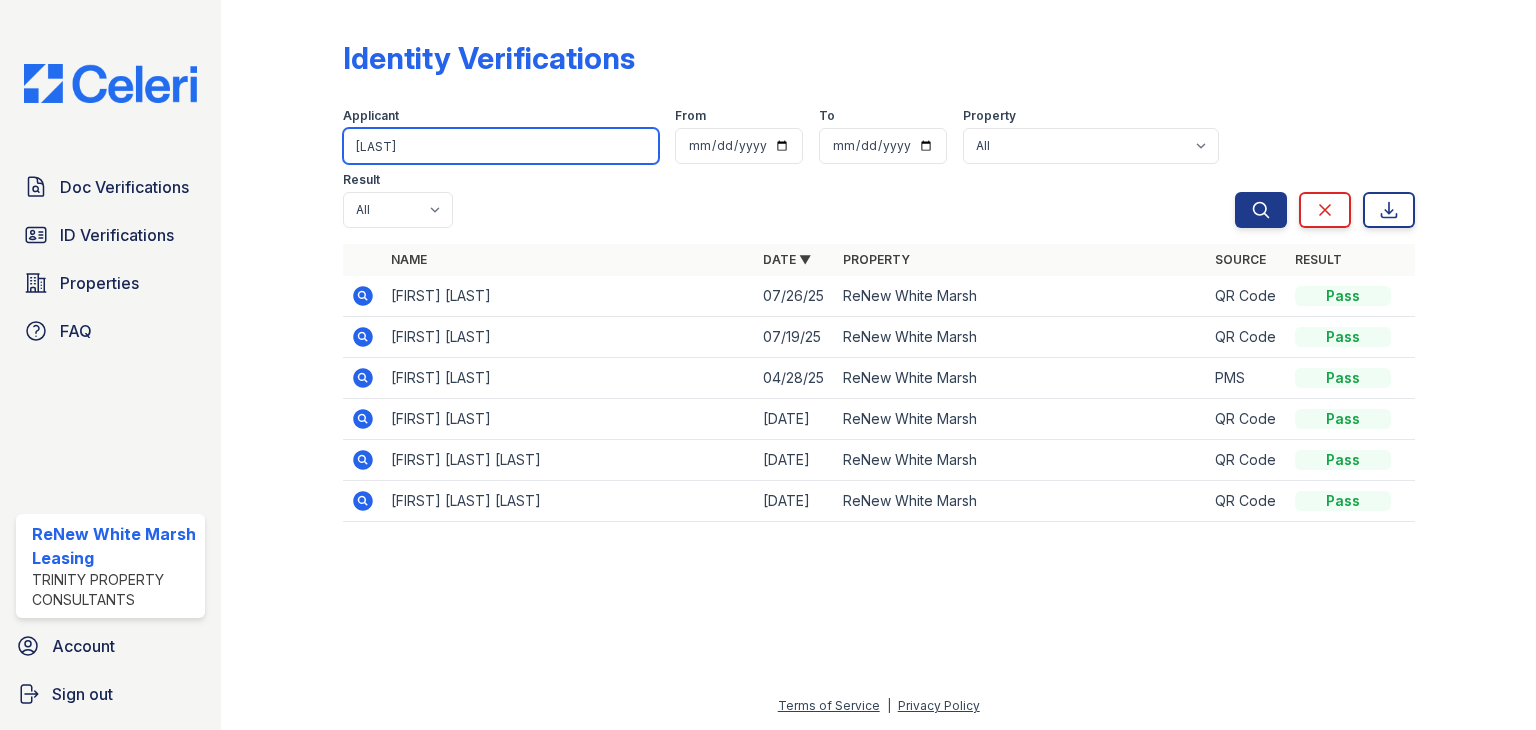 click on "kumar" at bounding box center [501, 146] 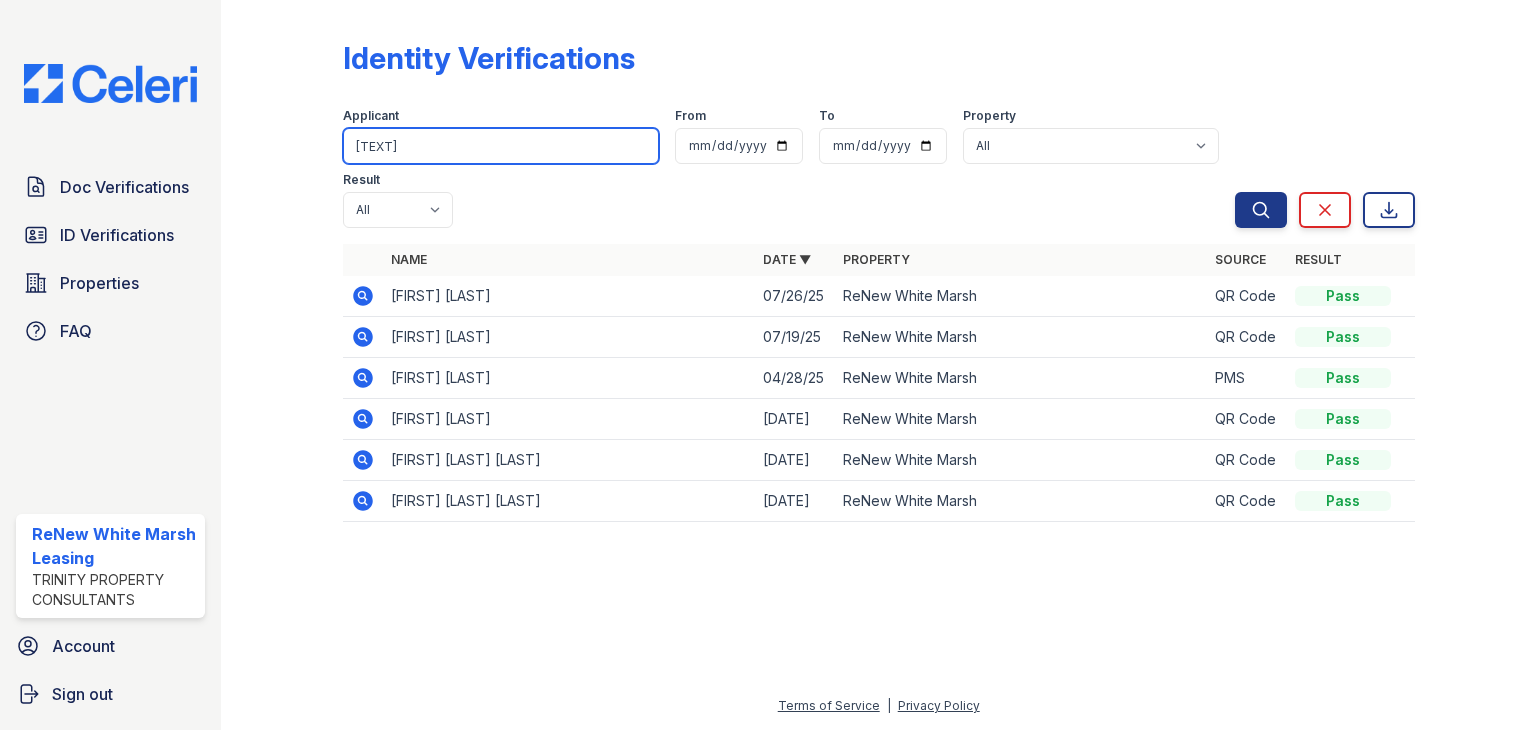 type on "snyder" 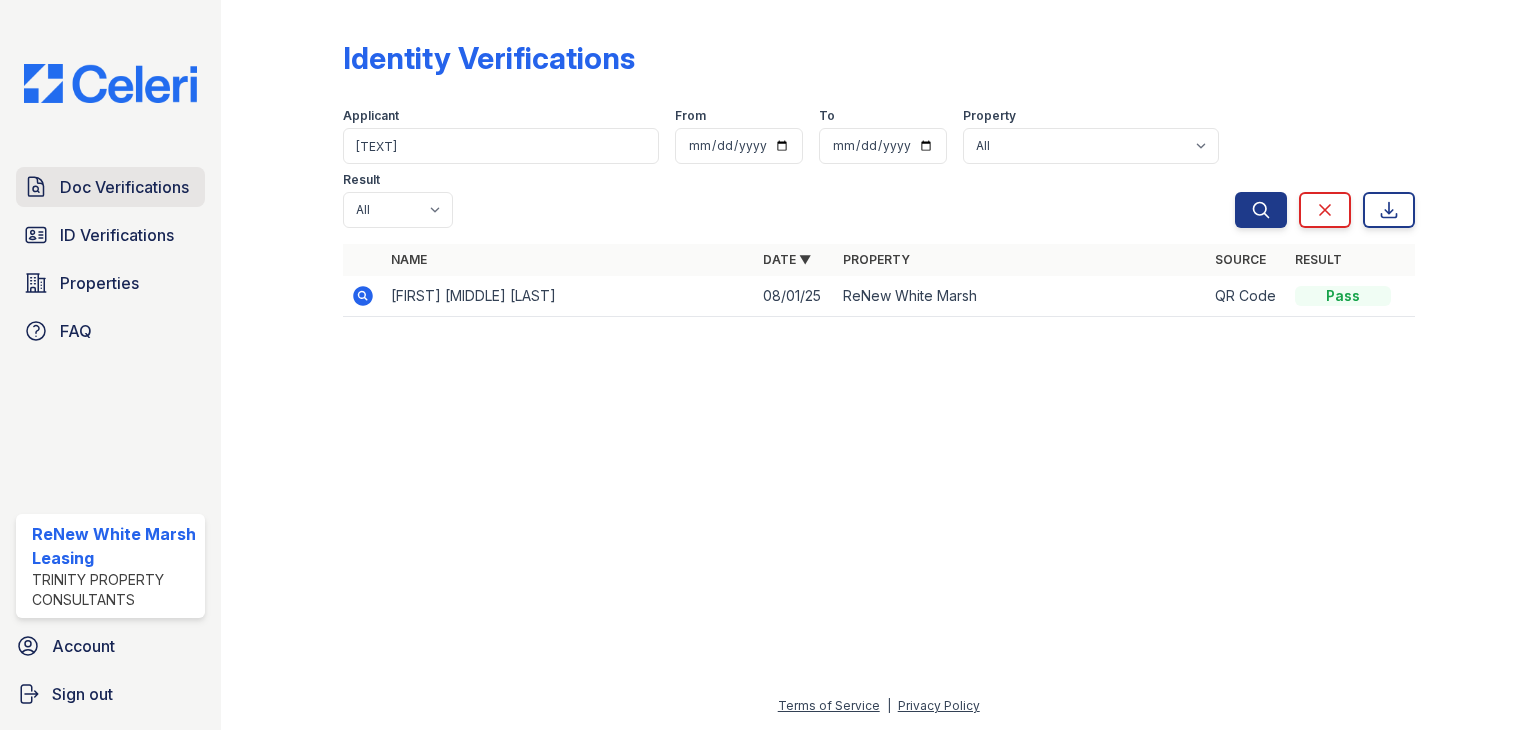 click on "Doc Verifications" at bounding box center (124, 187) 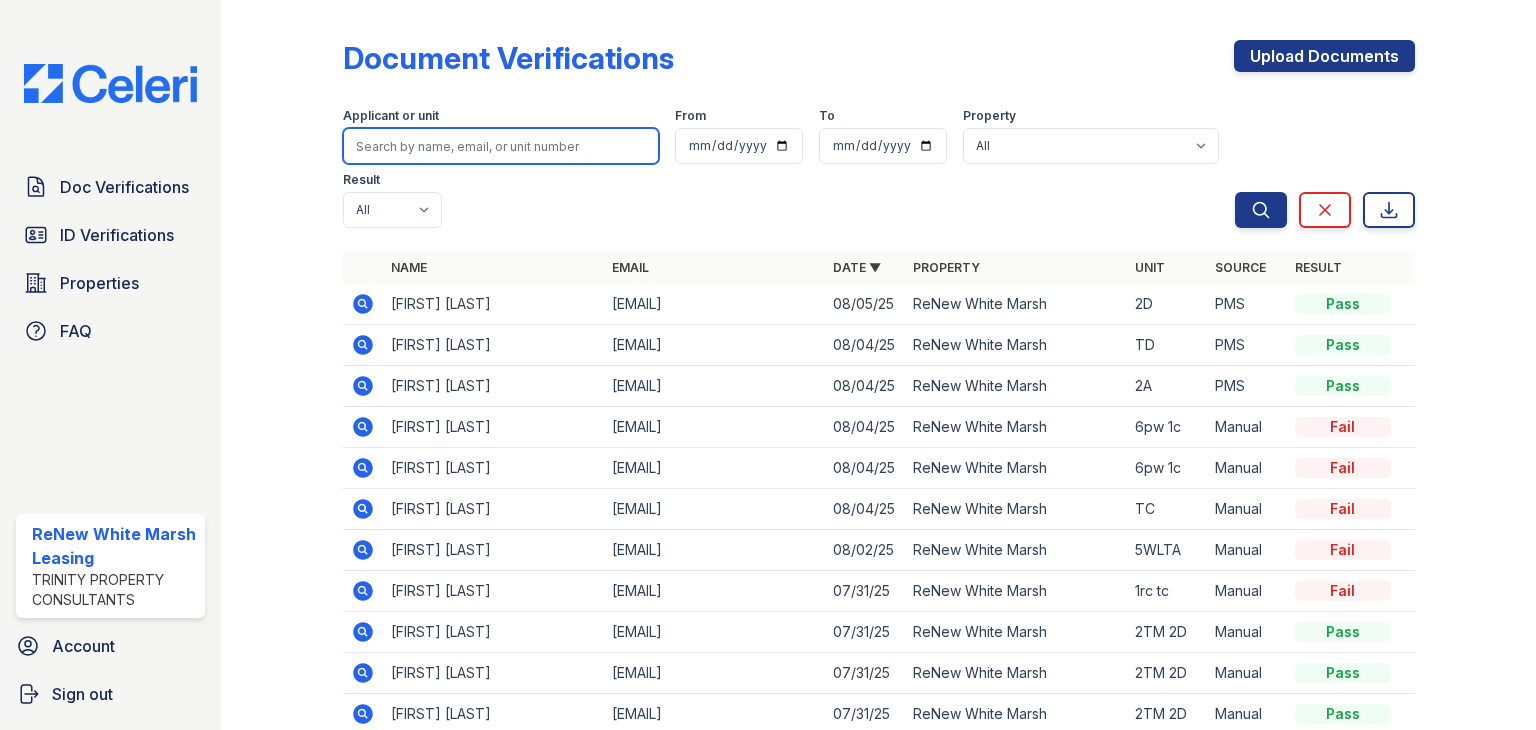 click at bounding box center [501, 146] 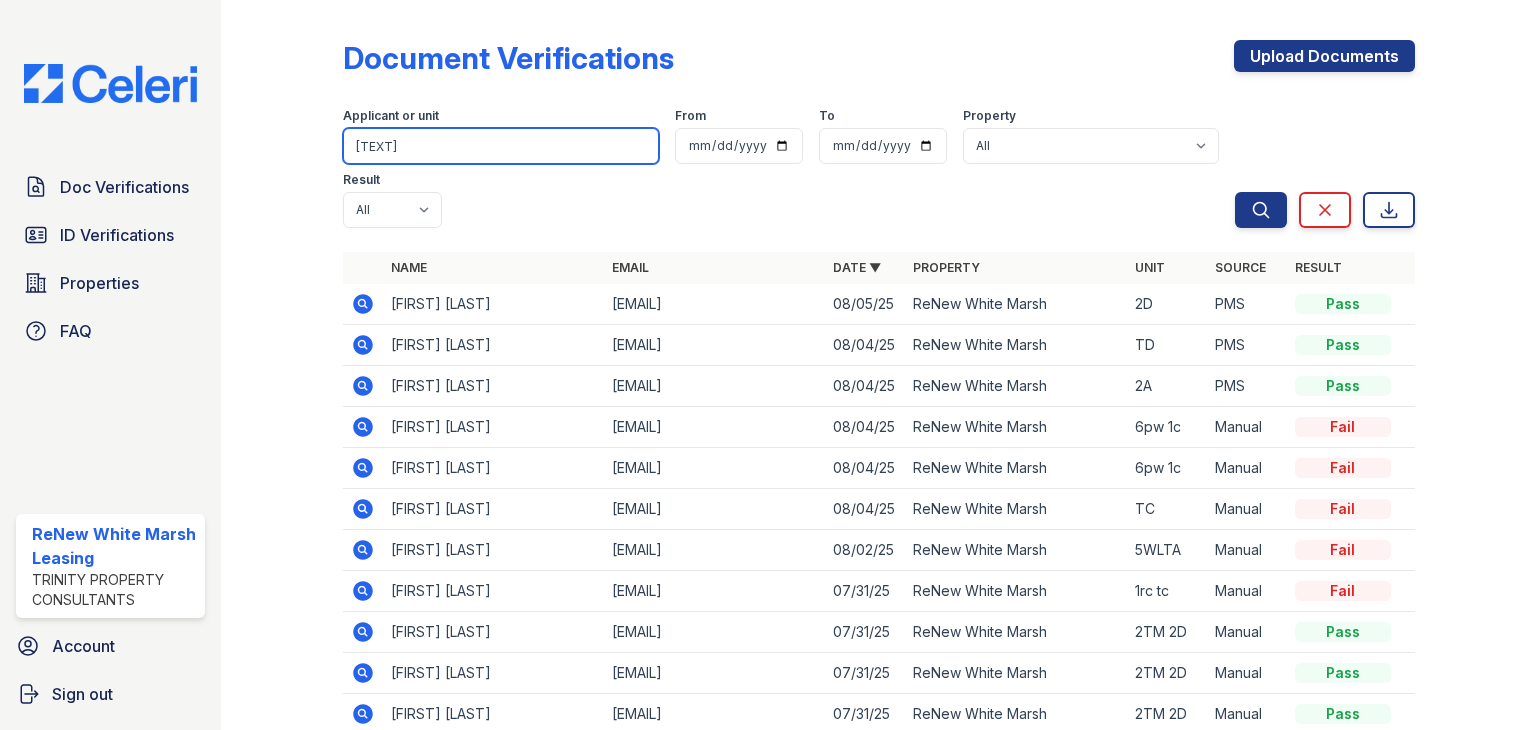 type on "snyder" 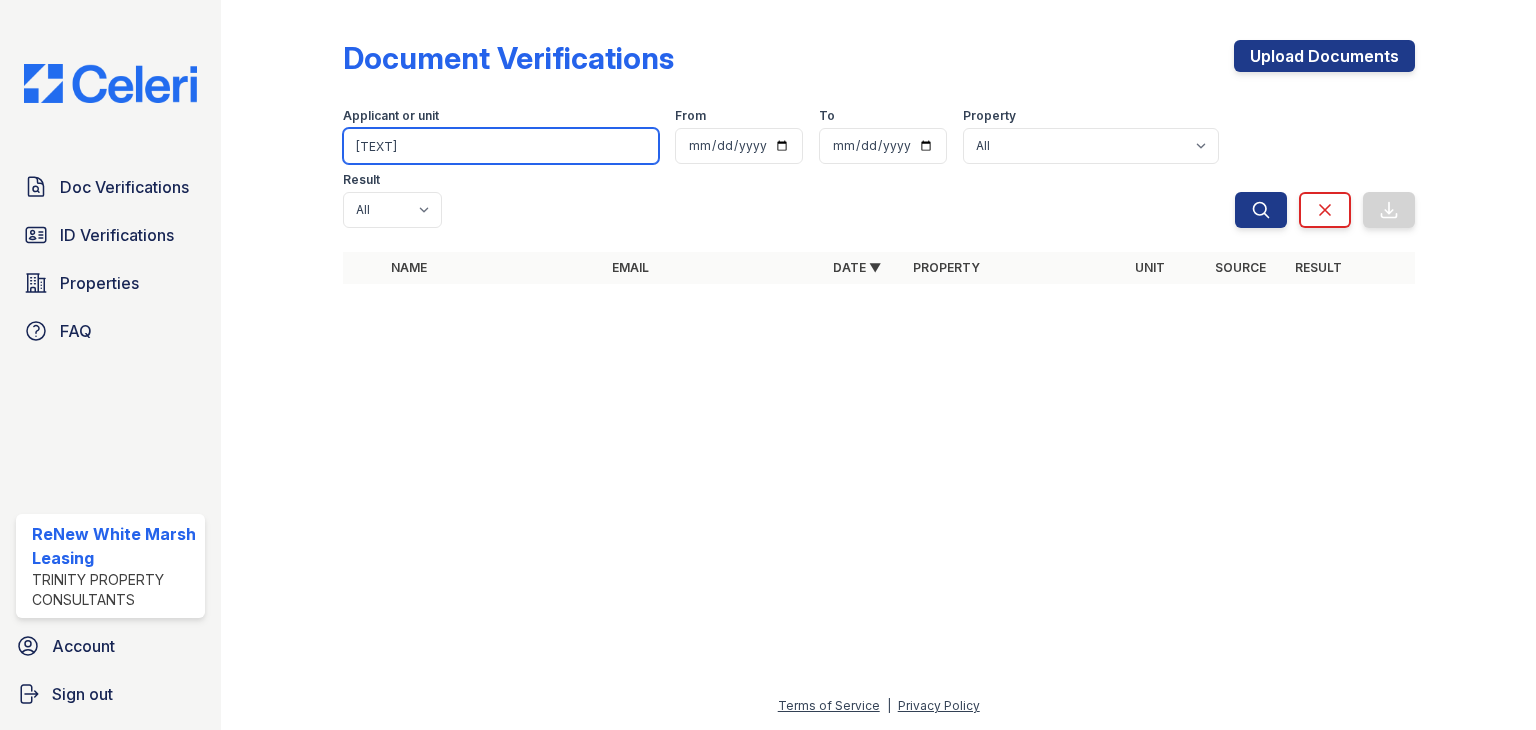 click on "snyder" at bounding box center (501, 146) 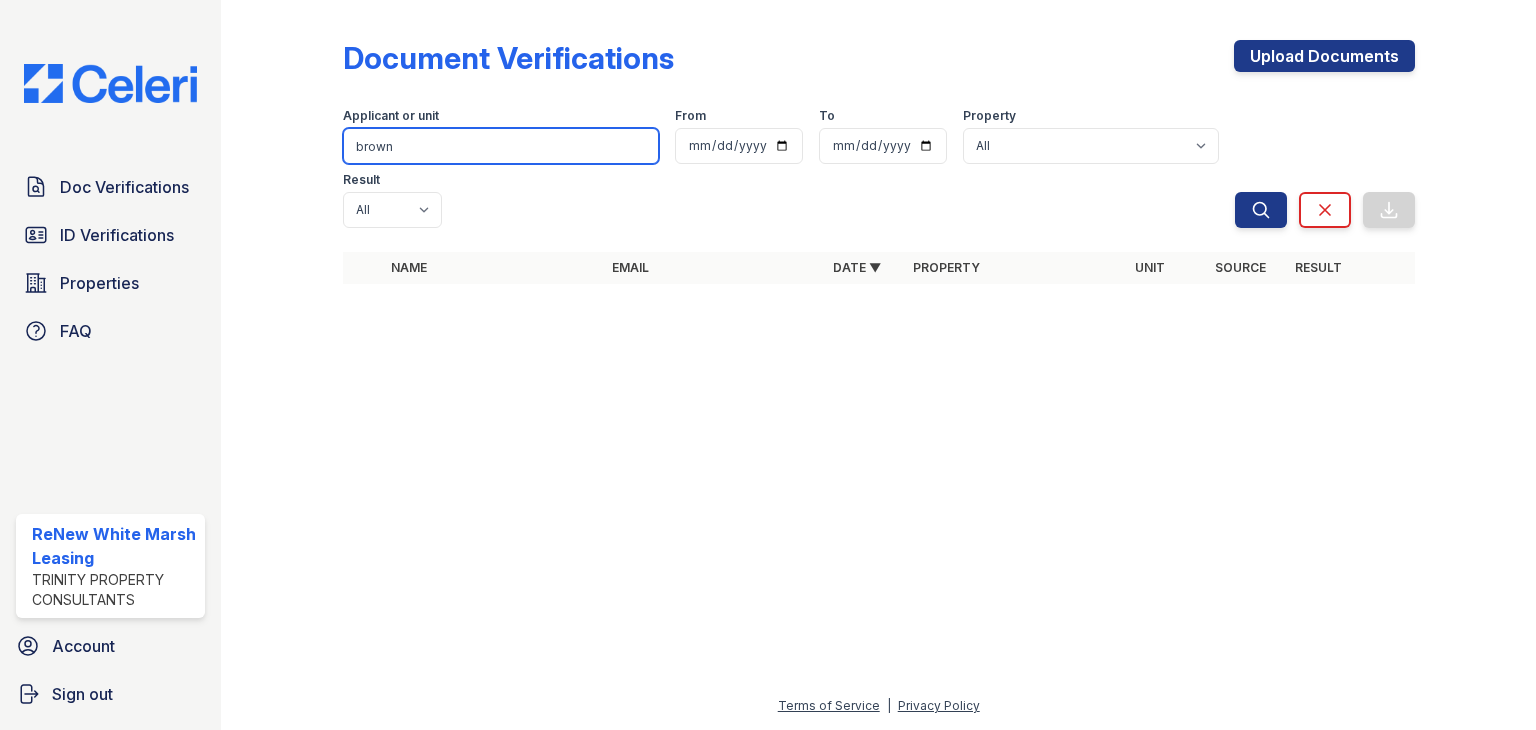 type on "brown" 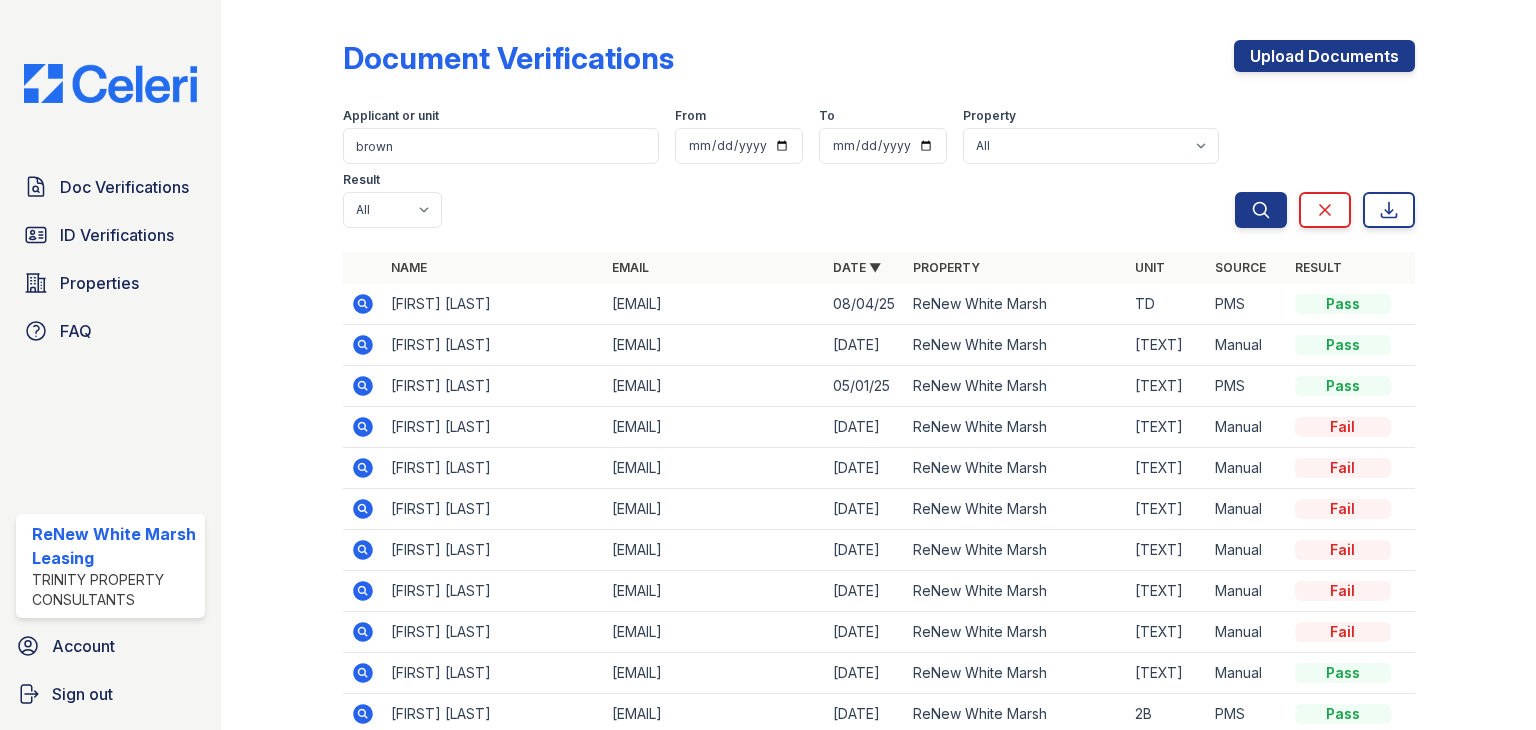click 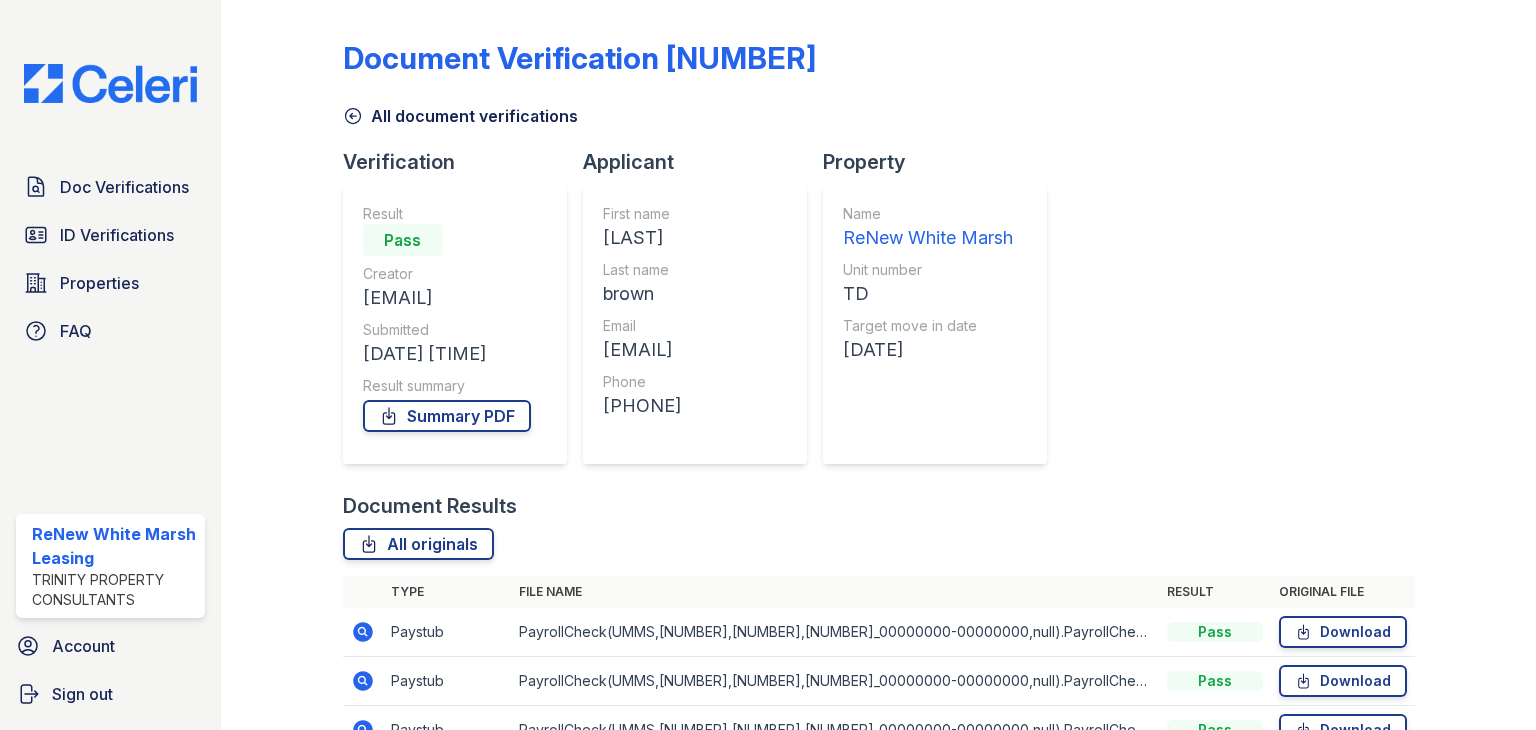 scroll, scrollTop: 0, scrollLeft: 0, axis: both 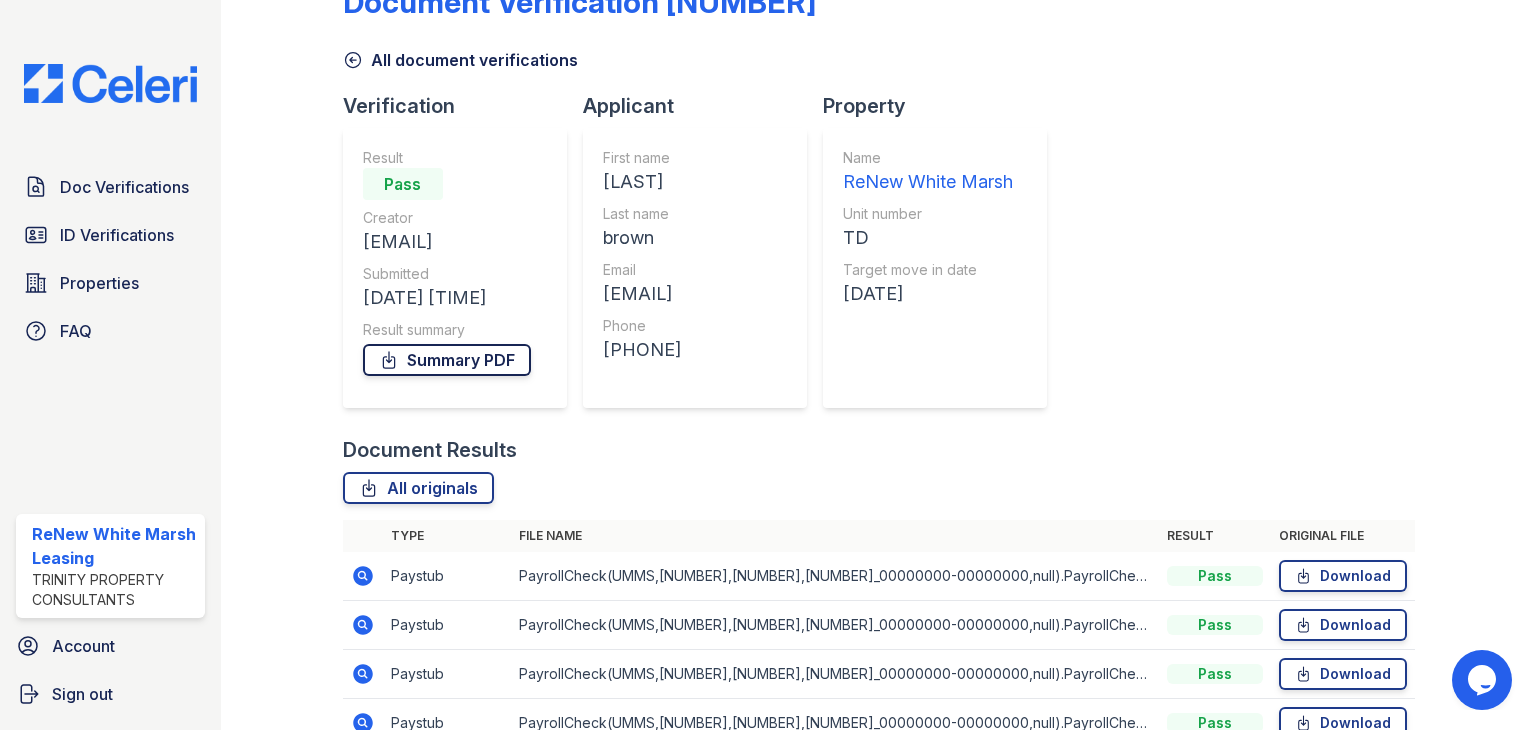 click on "Summary PDF" at bounding box center (447, 360) 